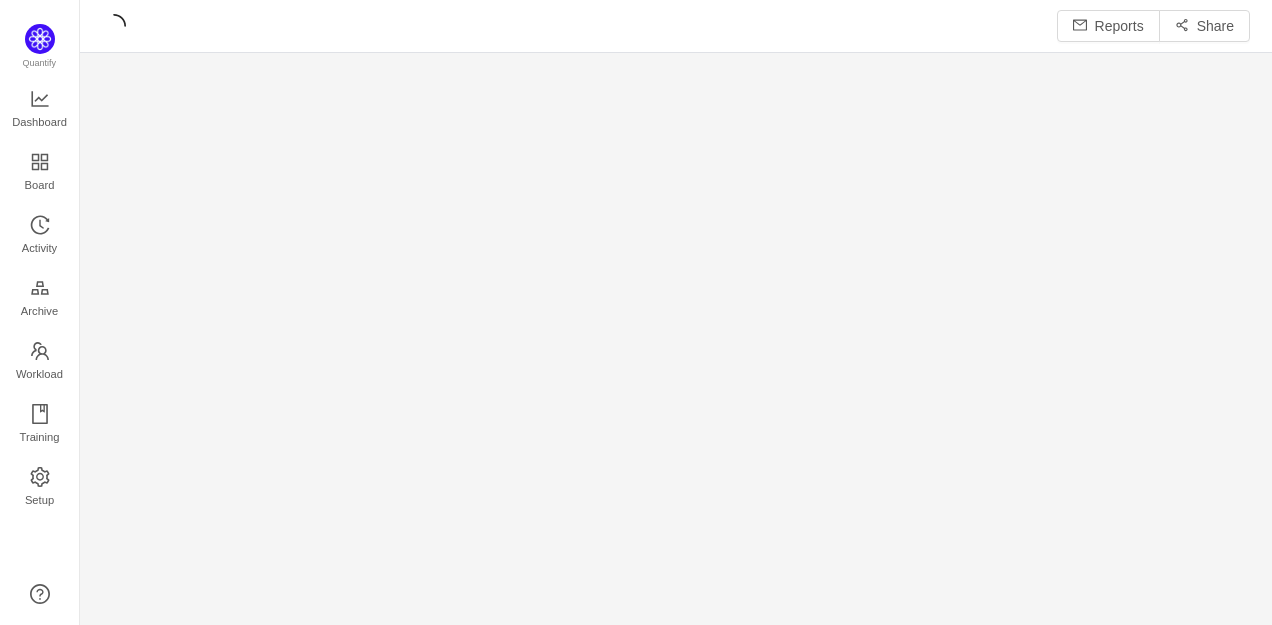 scroll, scrollTop: 0, scrollLeft: 0, axis: both 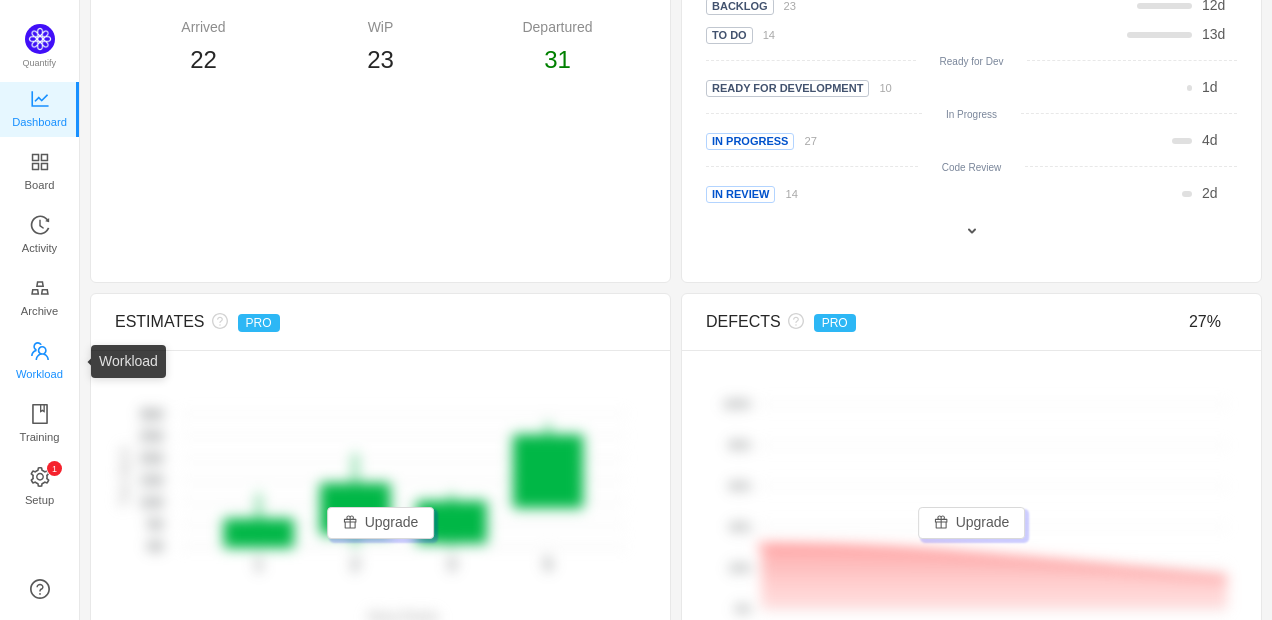 click on "Workload" at bounding box center [39, 374] 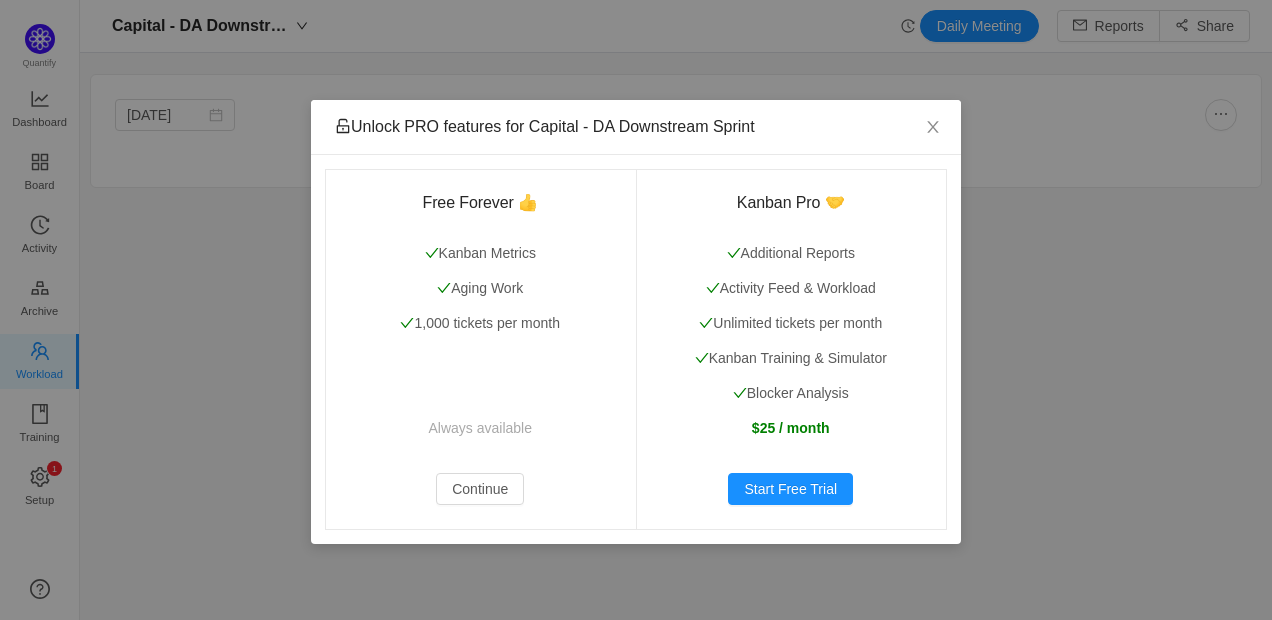 scroll, scrollTop: 0, scrollLeft: 0, axis: both 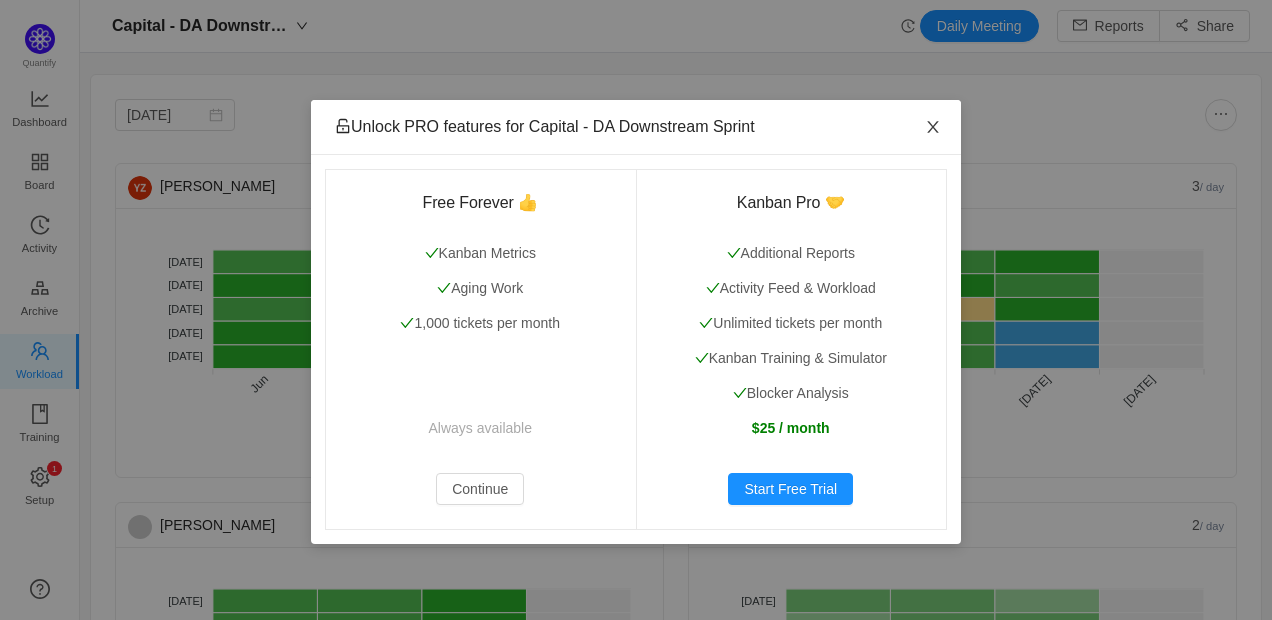 click 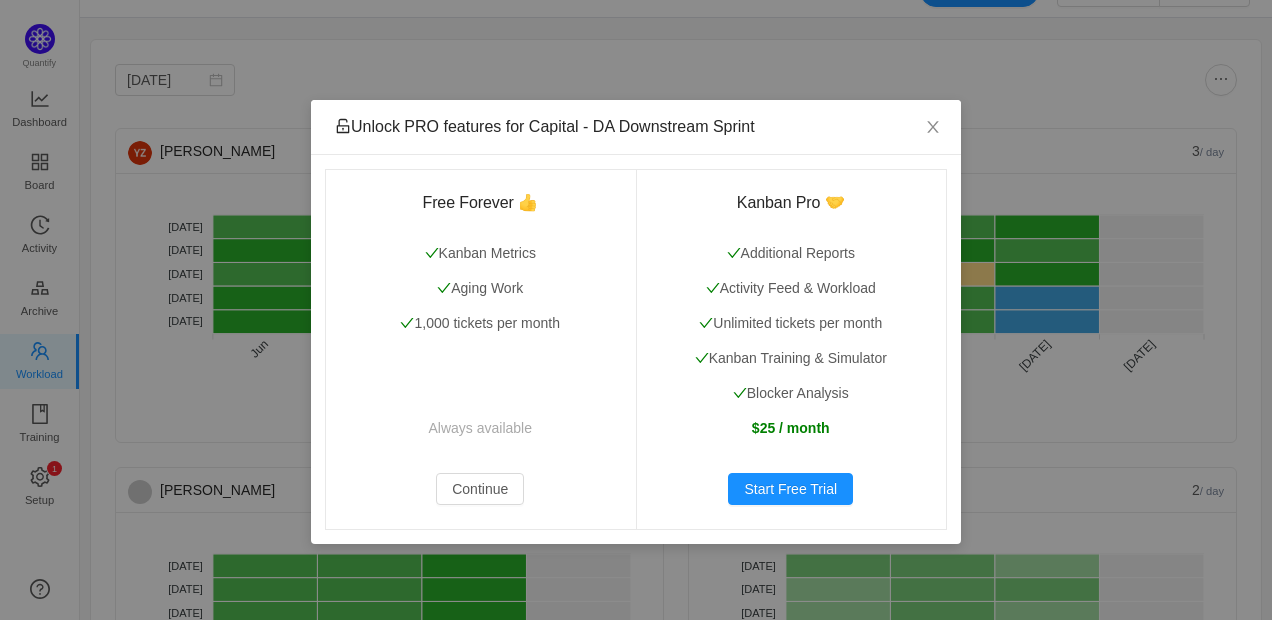 scroll, scrollTop: 37, scrollLeft: 0, axis: vertical 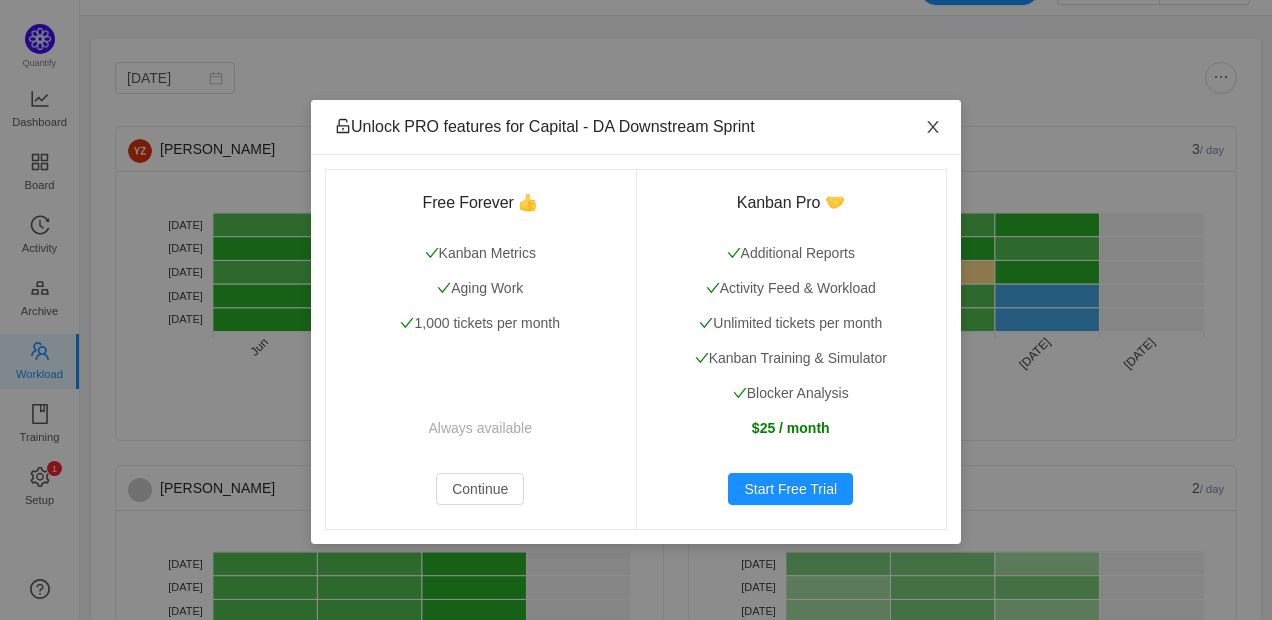 click 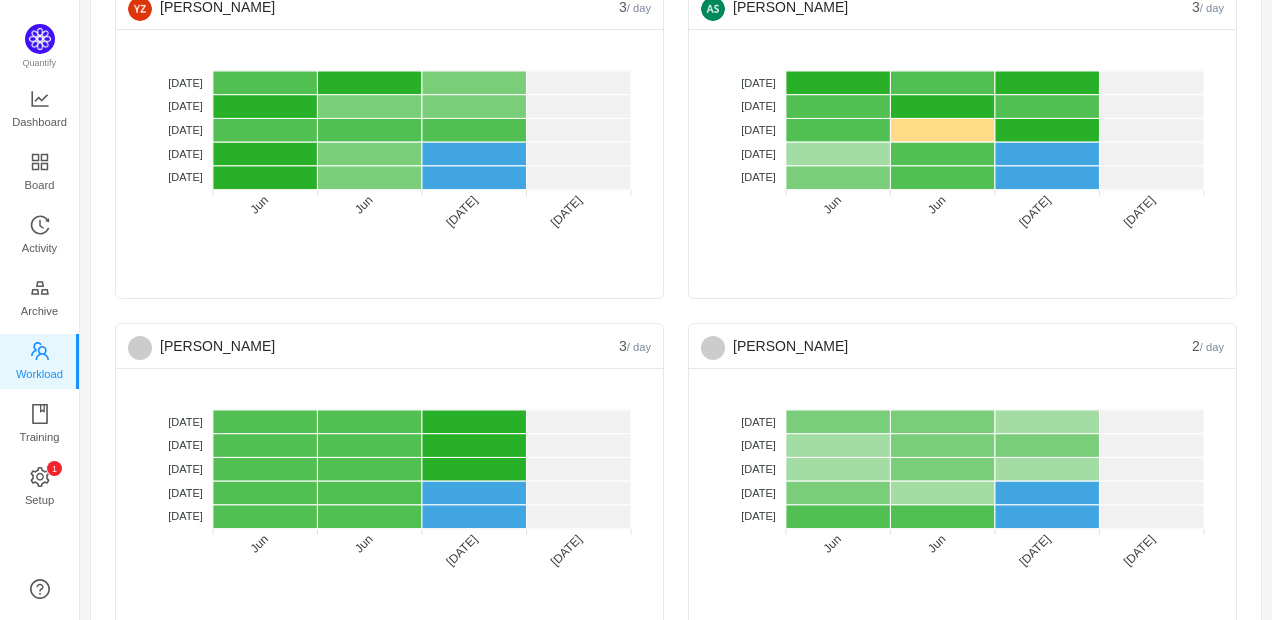 scroll, scrollTop: 195, scrollLeft: 0, axis: vertical 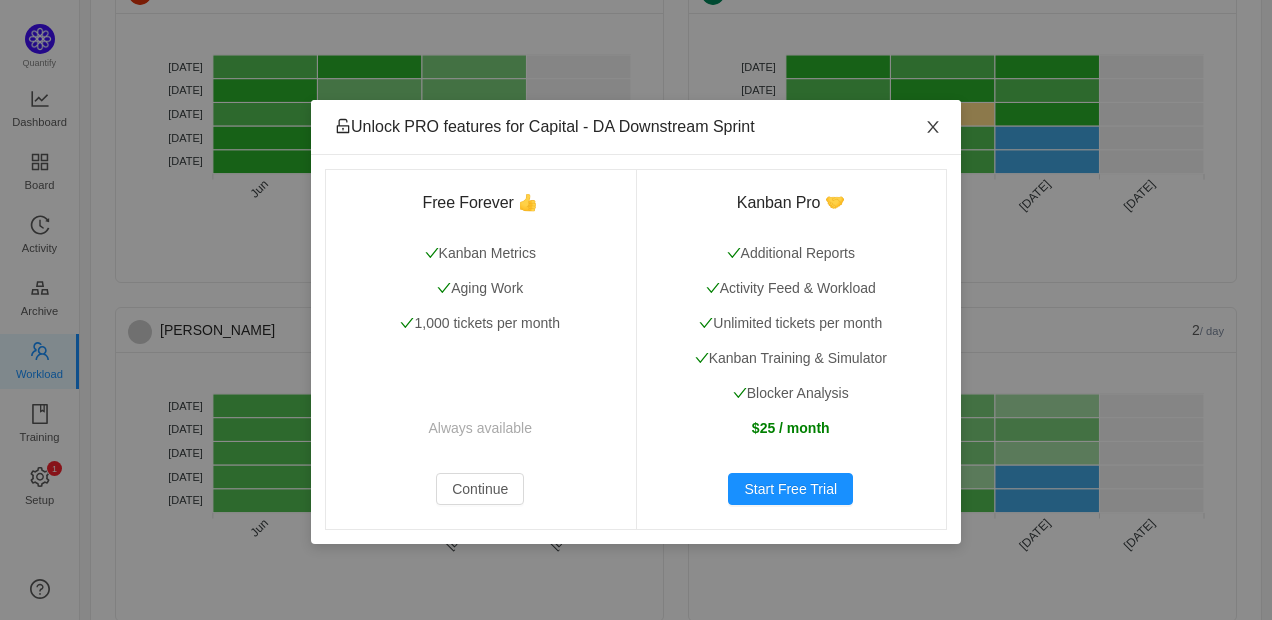 click at bounding box center (933, 128) 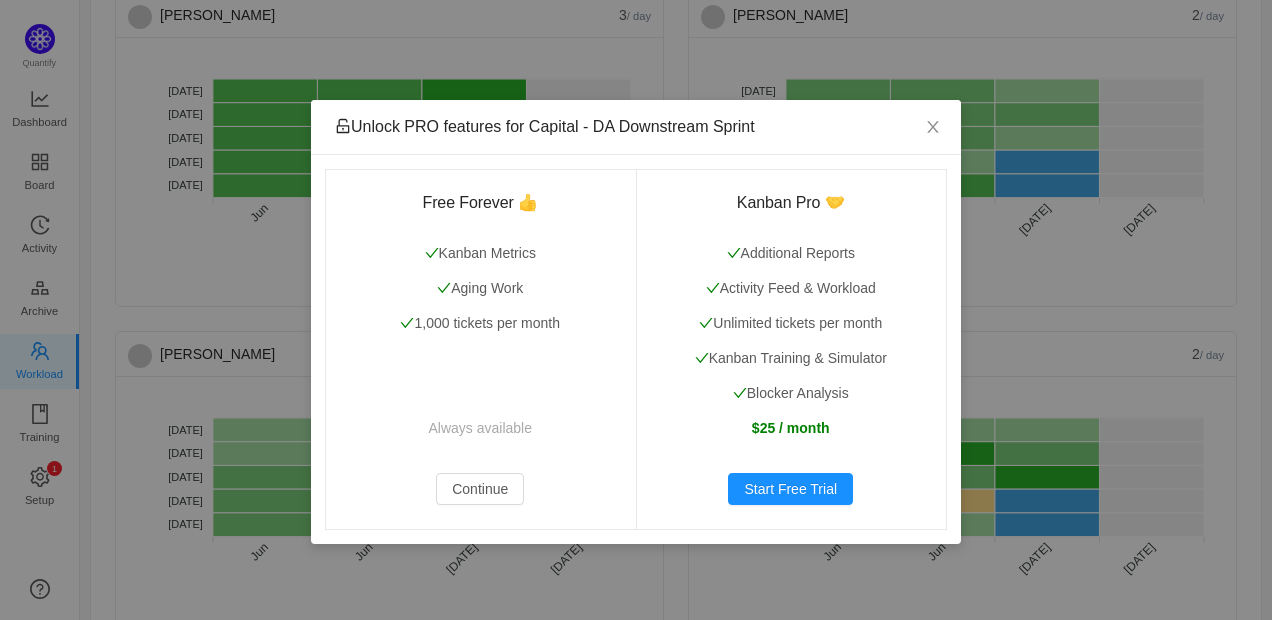 scroll, scrollTop: 513, scrollLeft: 0, axis: vertical 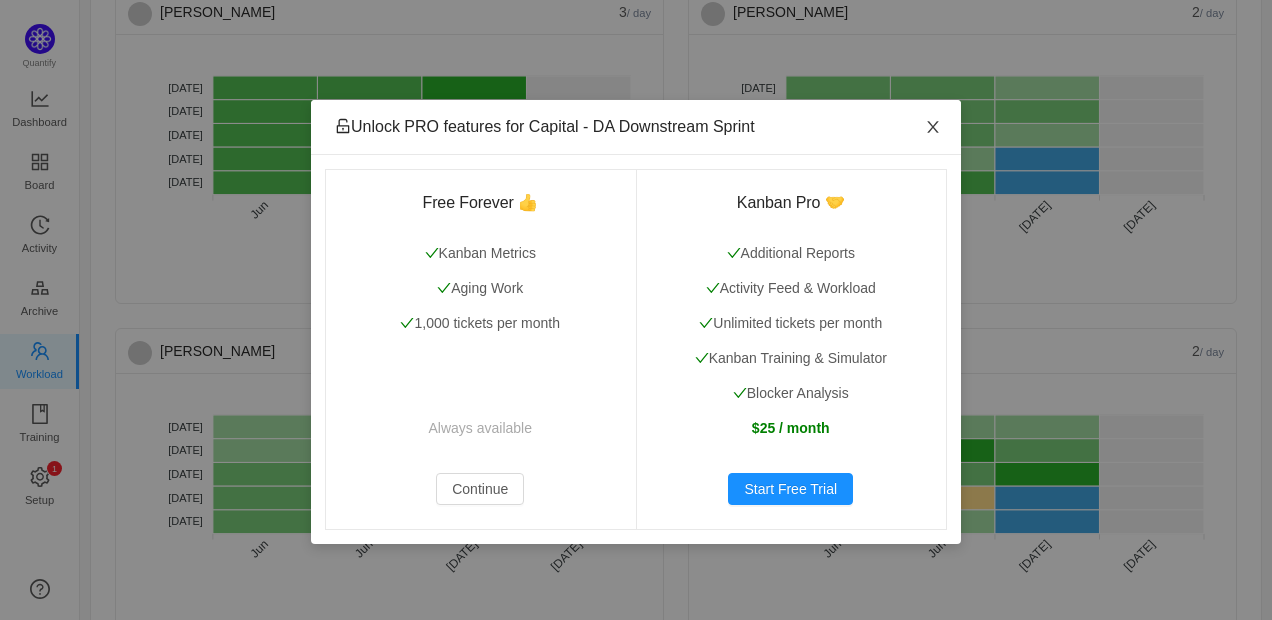 click 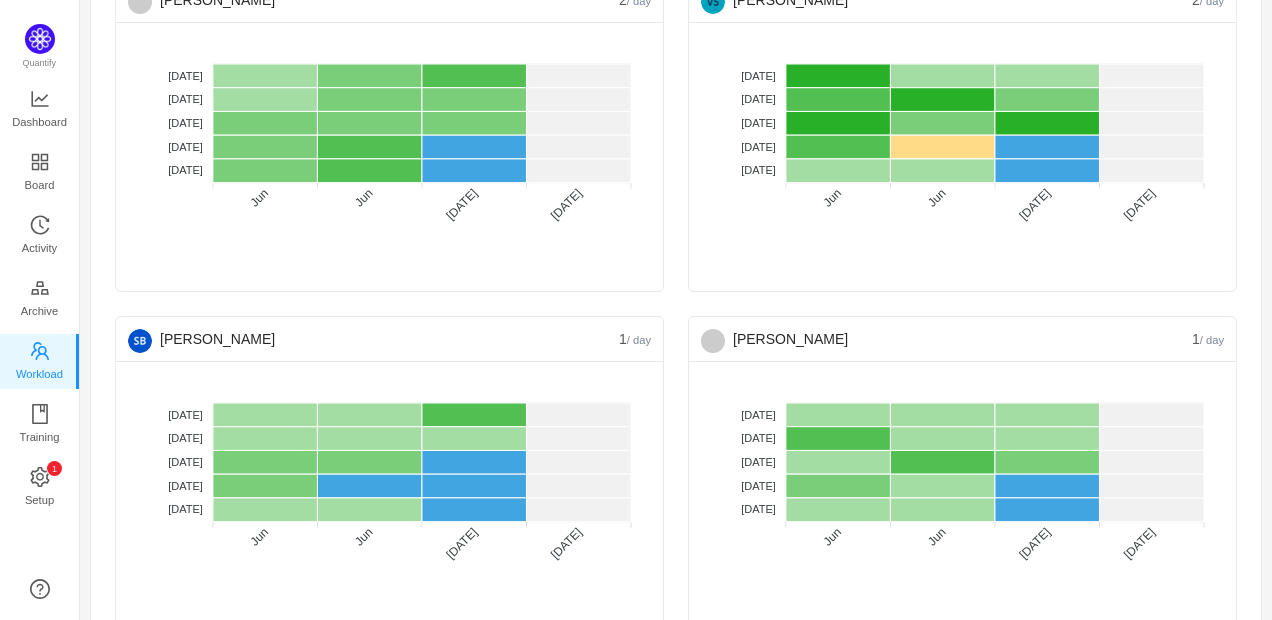 scroll, scrollTop: 910, scrollLeft: 0, axis: vertical 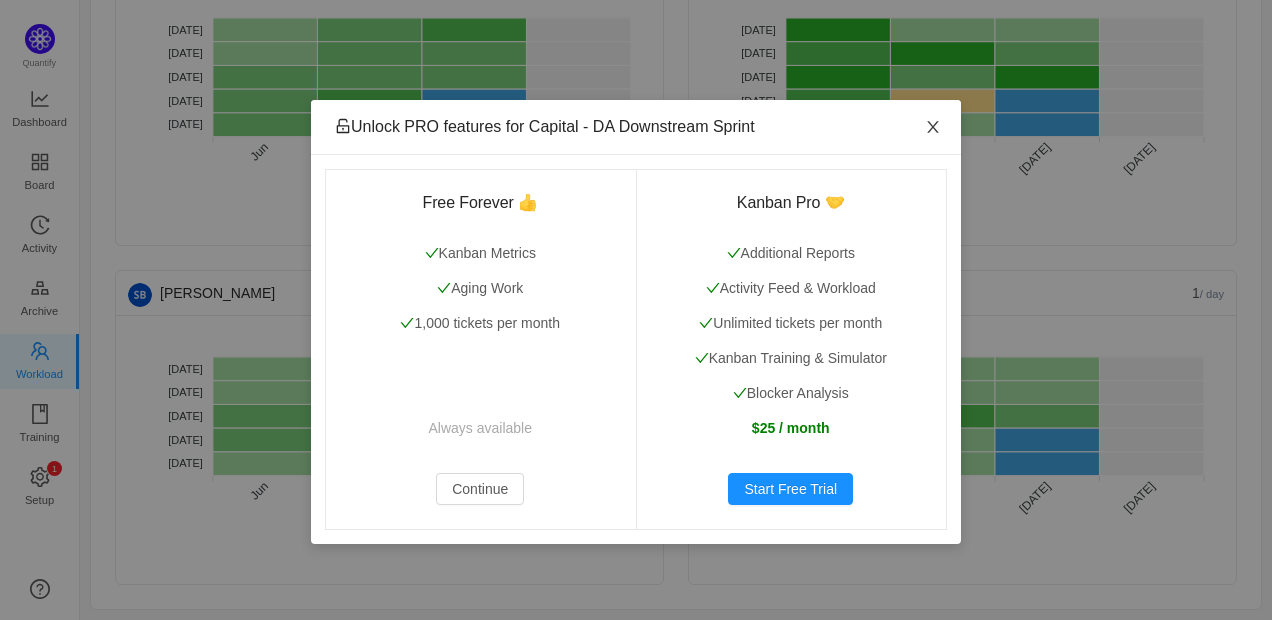 click 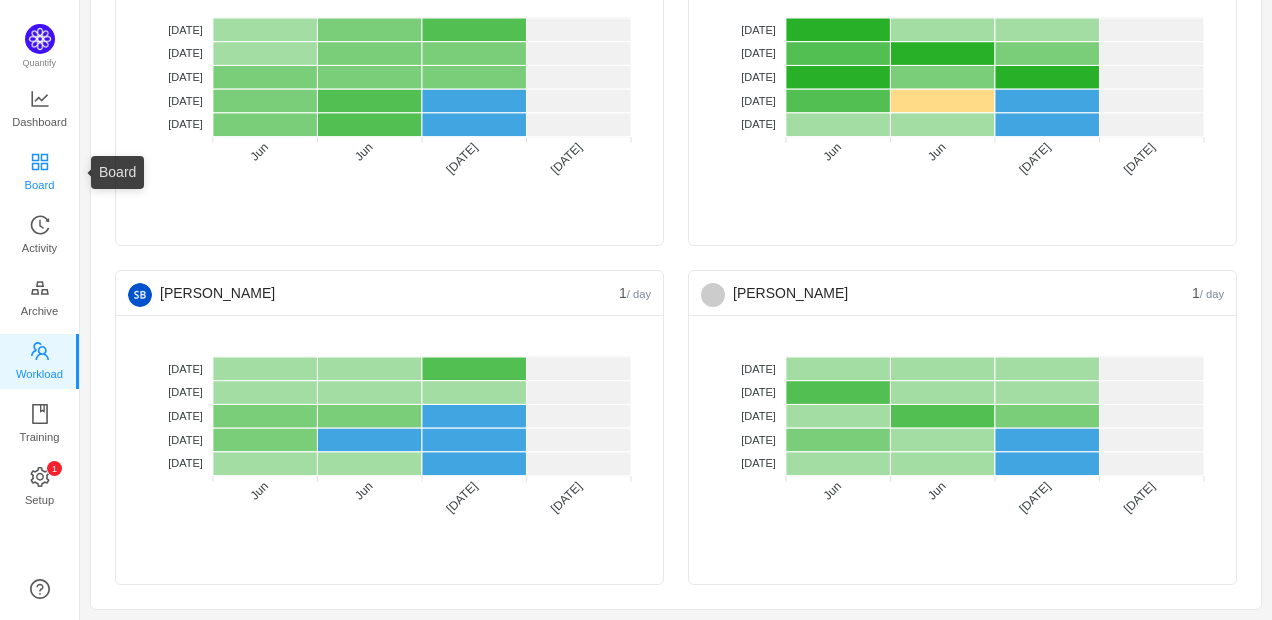 click on "Capital - DA Downstream Sprint Daily Meeting Reports Share [DATE]  [PERSON_NAME]   2  / day No data No WIP Optimal (1-4) High (5-10) Overburdened (10+) [DATE] [DATE] [DATE] [DATE] [DATE] [DATE] [DATE] [DATE] [DATE] [DATE] Jun Jun Jun Jun [DATE] [DATE] [DATE] [DATE] [DATE]:  1 items (CDA) [DATE]:  1 items (CDA) [DATE]:  1 items (CDA) [DATE]:  1 items (CDA) [DATE]:  1 items (CDA) [DATE][PERSON_NAME]   3  / day No data No WIP Optimal (1-4) High (5-10) Overburdened (10+) [DATE] [DATE] [DATE] [DATE] [DATE] [DATE] [DATE] [DATE] [DATE] [DATE] Jun Jun Jun Jun [DATE] [DATE] [DATE] [DATE] [DATE]:  2 items (CDA) [DATE]:  2 items (CDA) [DATE]:  2 items (CDA) [DATE]:  2 items (CDA) [DATE]:  2 items (CDA) [DATE]  [PERSON_NAME]   3  / day No data No WIP Optimal (1-4) High (5-10) Overburdened (10+) [DATE] [DATE] [DATE] [DATE] [DATE] [DATE] [DATE] [DATE] [DATE] [DATE] Jun Jun Jun Jun [DATE] [DATE] [DATE] [DATE] [DATE]:  3 items (CDA) [DATE]:  3 items (CDA) [DATE]:  3 items (CDA) [DATE]:  3 items (CDA)" at bounding box center [636, 310] 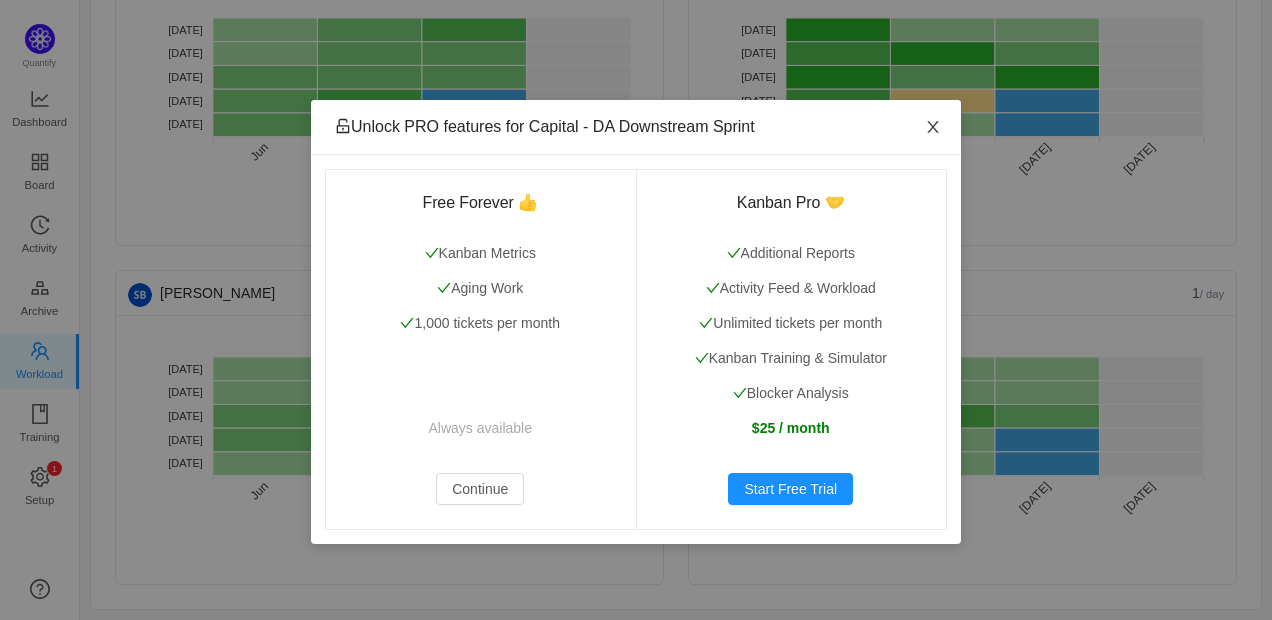 click 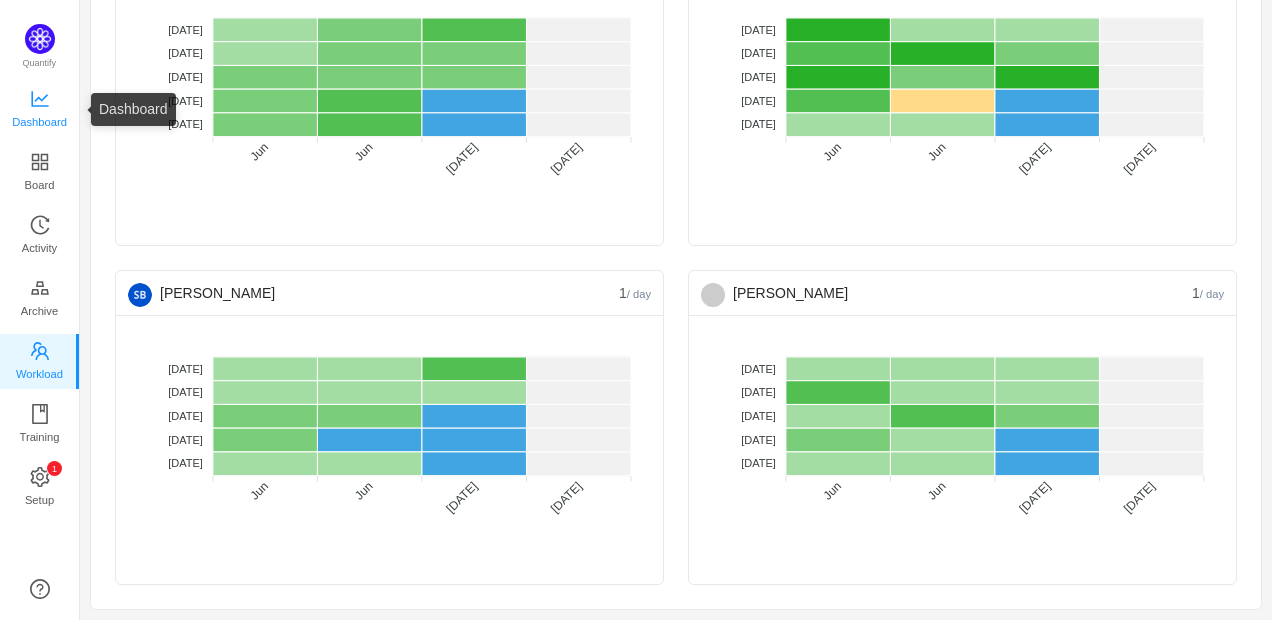 click on "Dashboard" at bounding box center (39, 122) 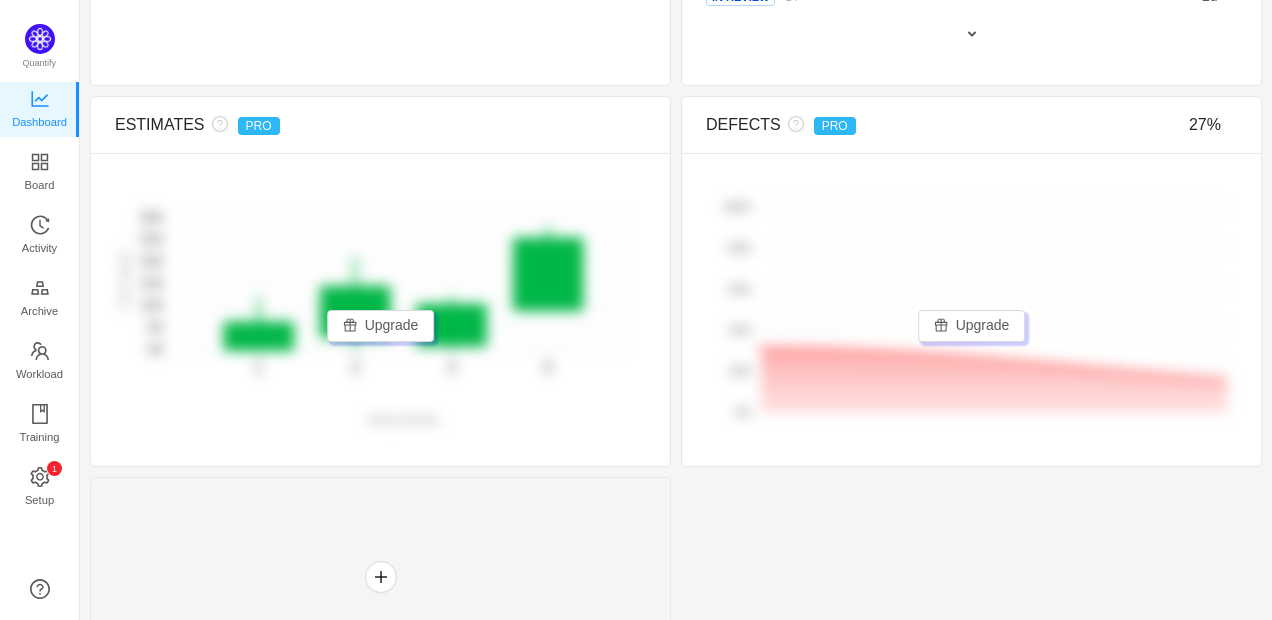 scroll, scrollTop: 1321, scrollLeft: 0, axis: vertical 